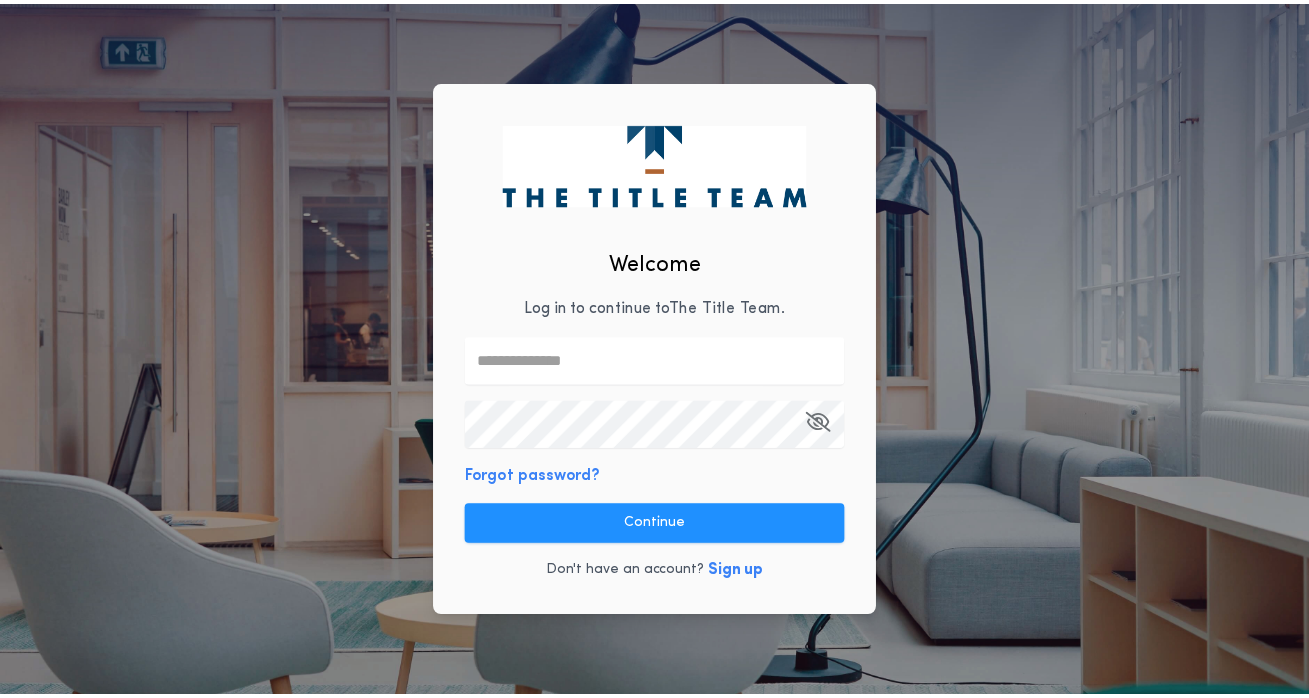 scroll, scrollTop: 0, scrollLeft: 0, axis: both 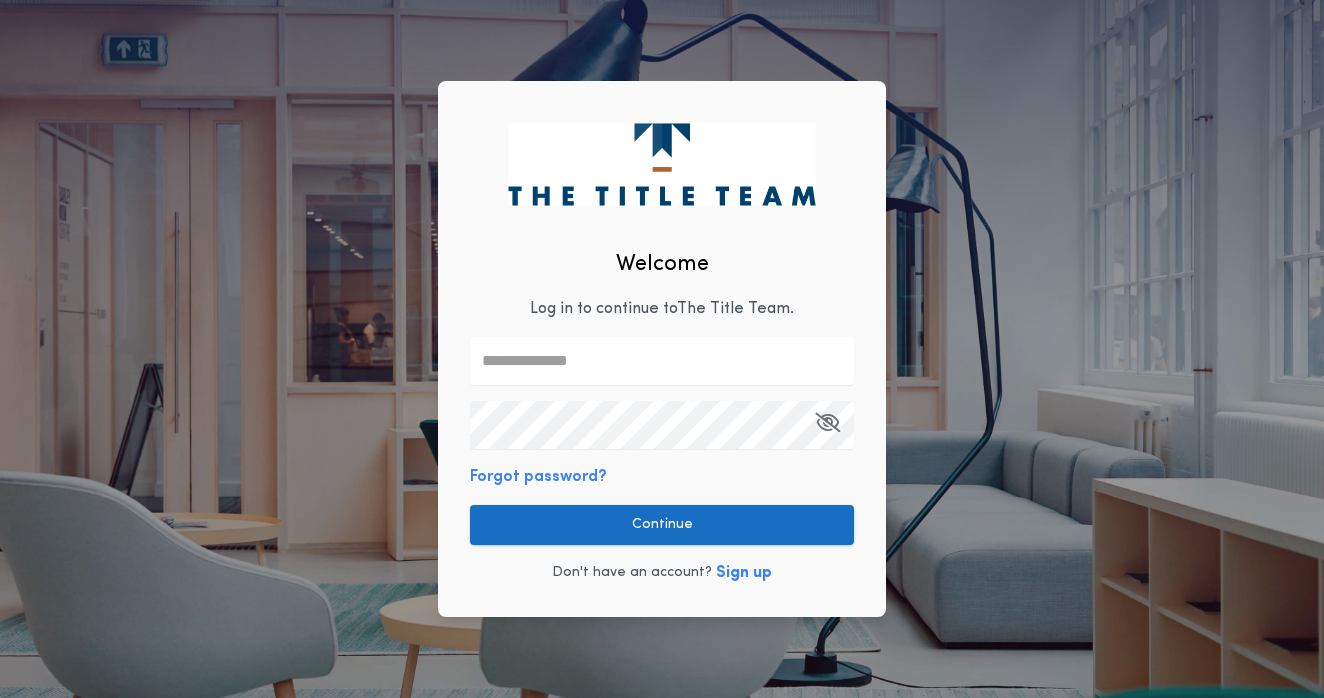 type on "**********" 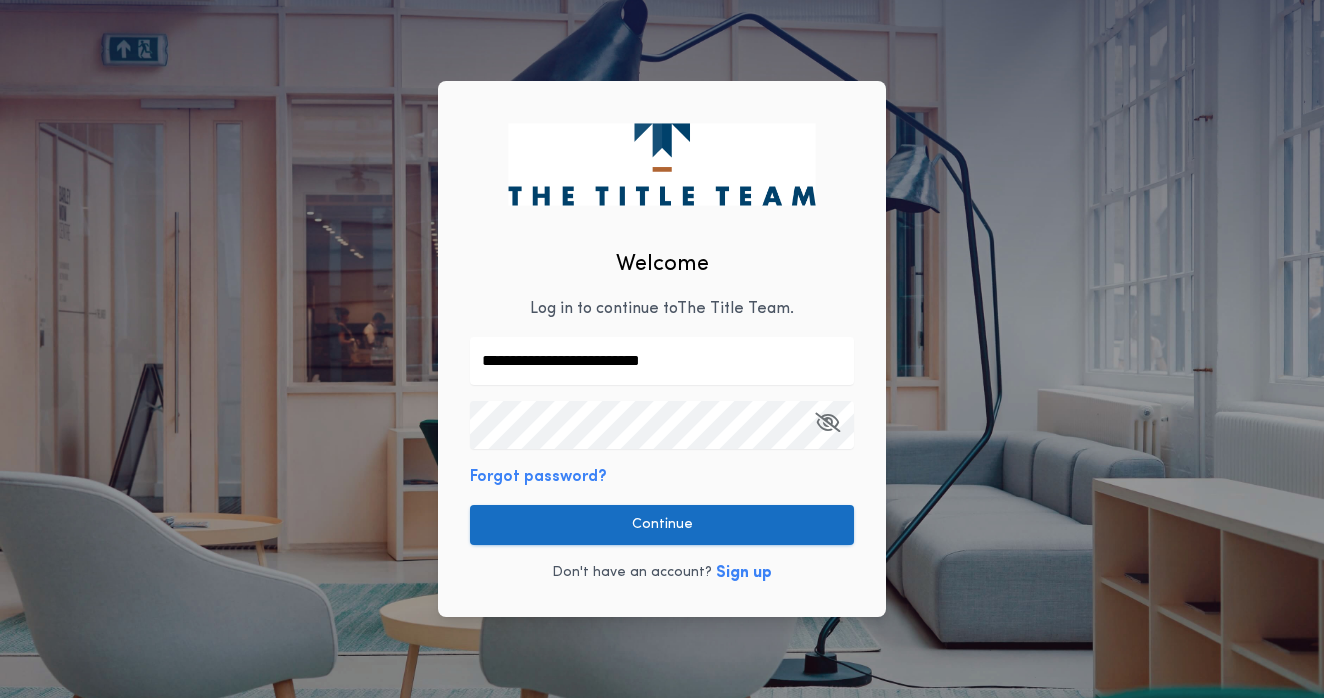 click on "Continue" at bounding box center [662, 525] 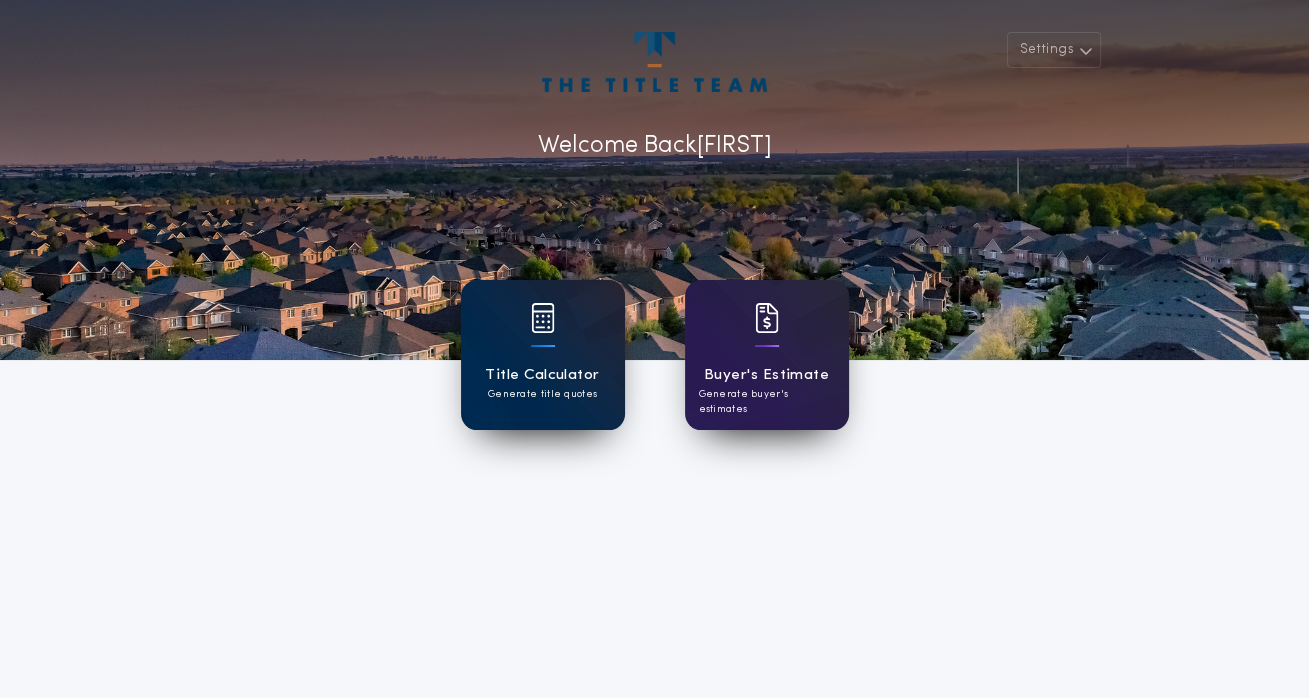 click at bounding box center (543, 346) 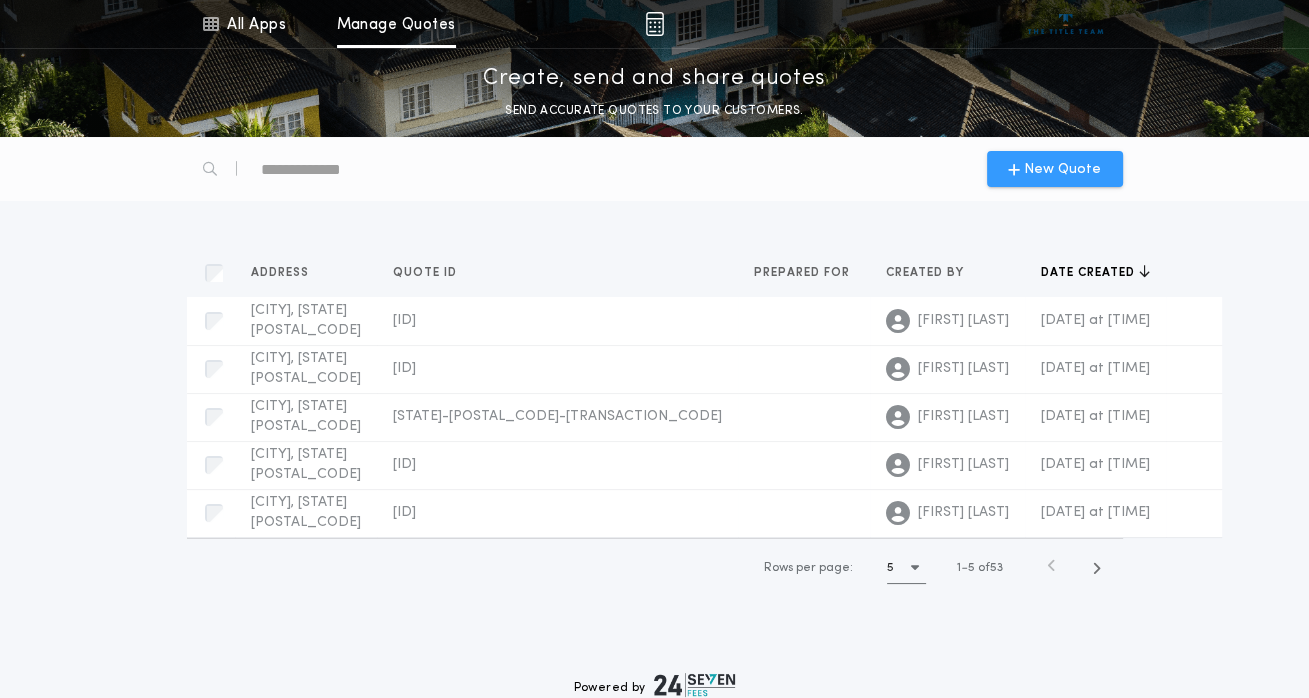 click on "New Quote" at bounding box center (1062, 169) 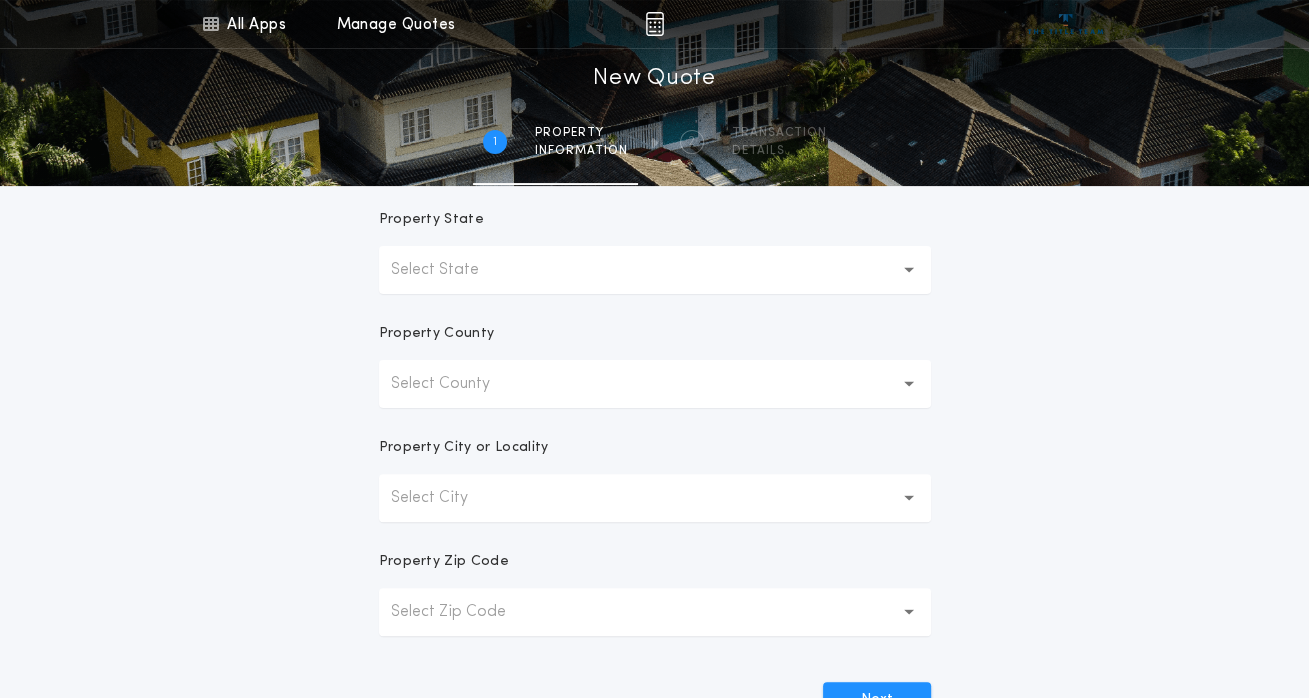 scroll, scrollTop: 352, scrollLeft: 0, axis: vertical 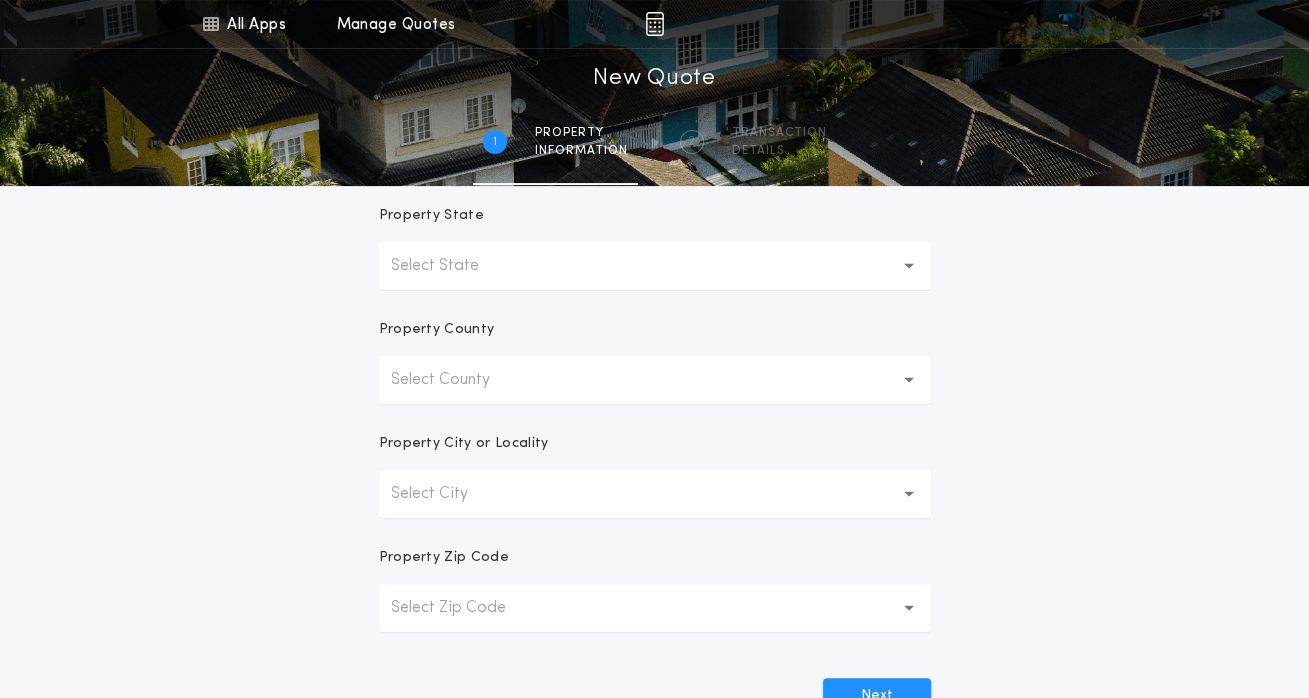 click on "Select State" at bounding box center (655, 266) 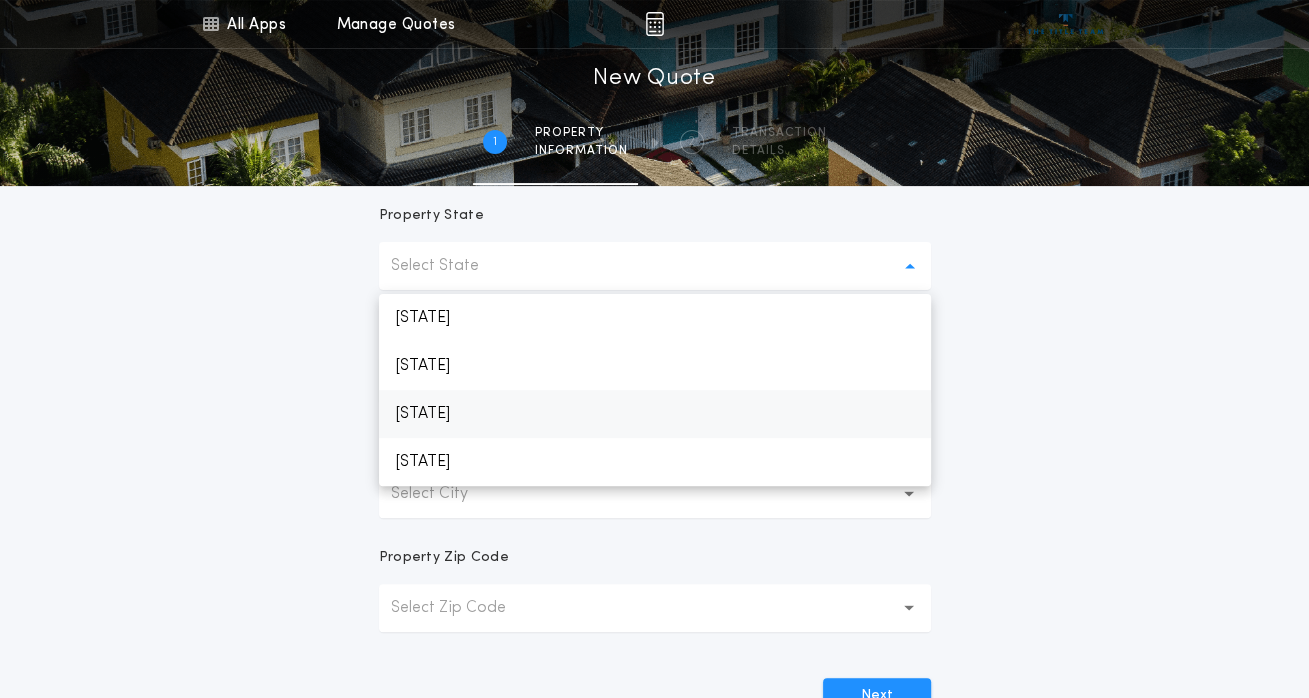 click on "[STATE]" at bounding box center [655, 414] 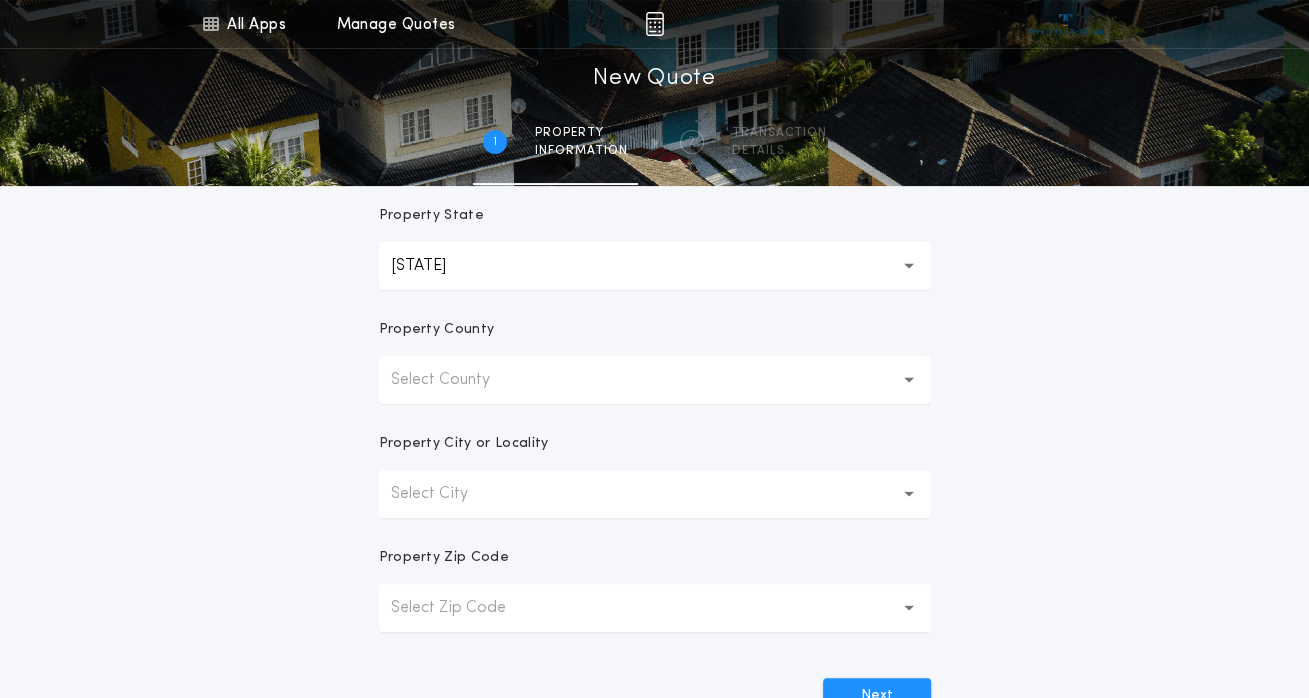 click on "Select County" at bounding box center [456, 380] 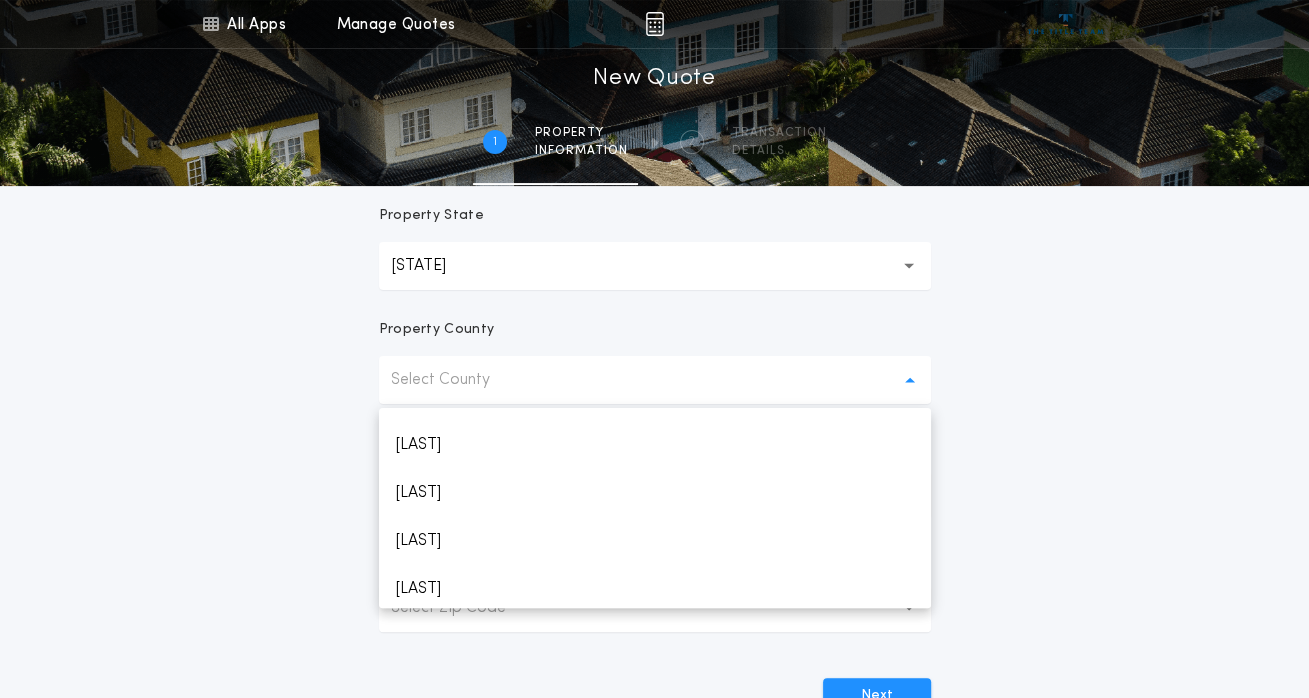 scroll, scrollTop: 2027, scrollLeft: 0, axis: vertical 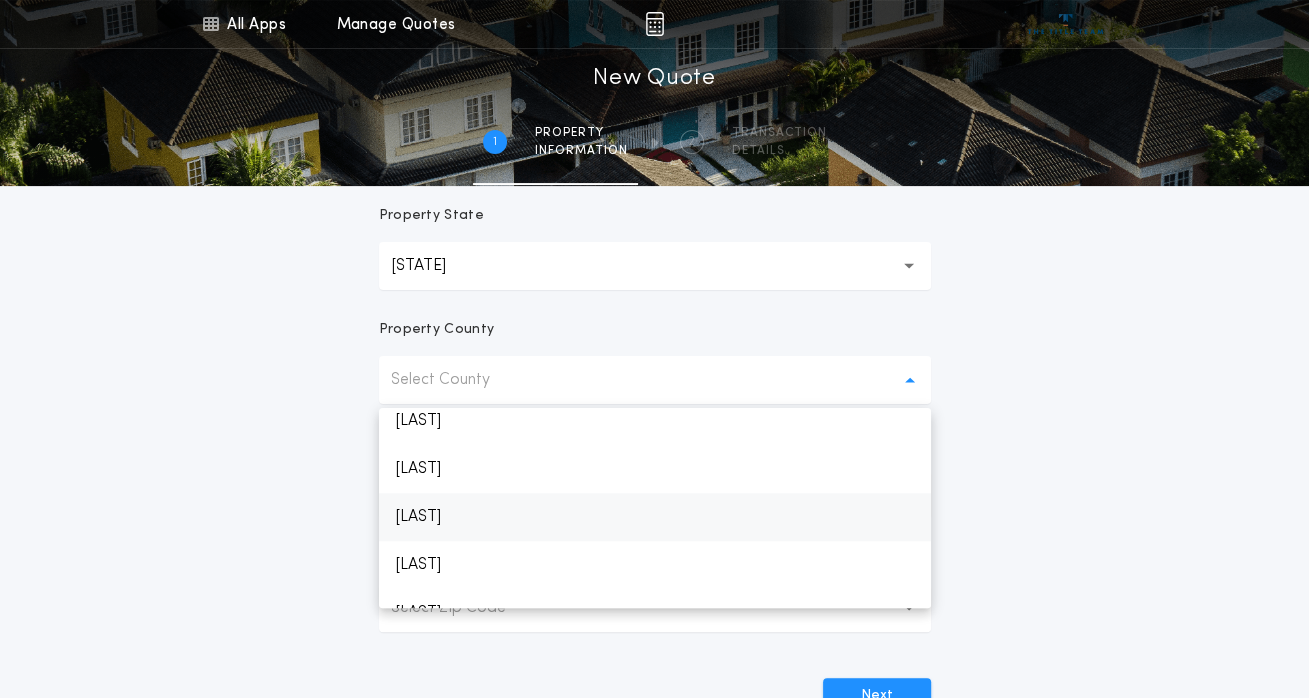 click on "[LAST]" at bounding box center (655, 517) 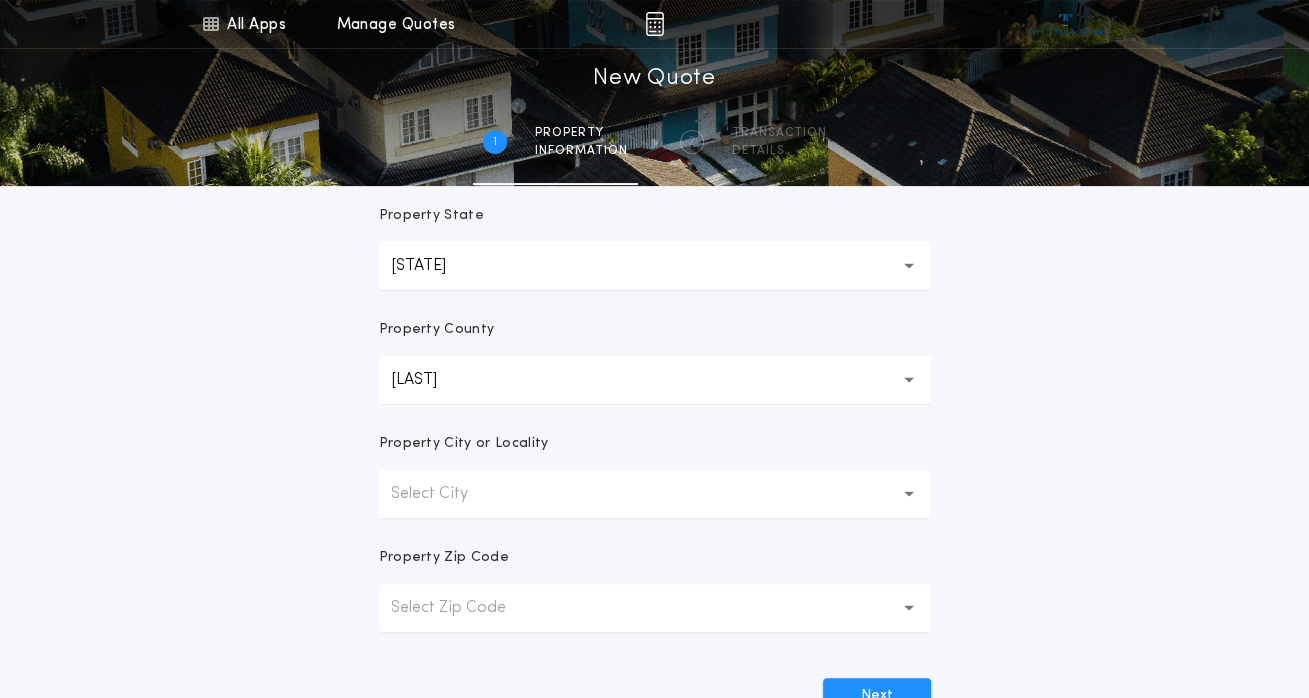 click on "Select City" at bounding box center [445, 494] 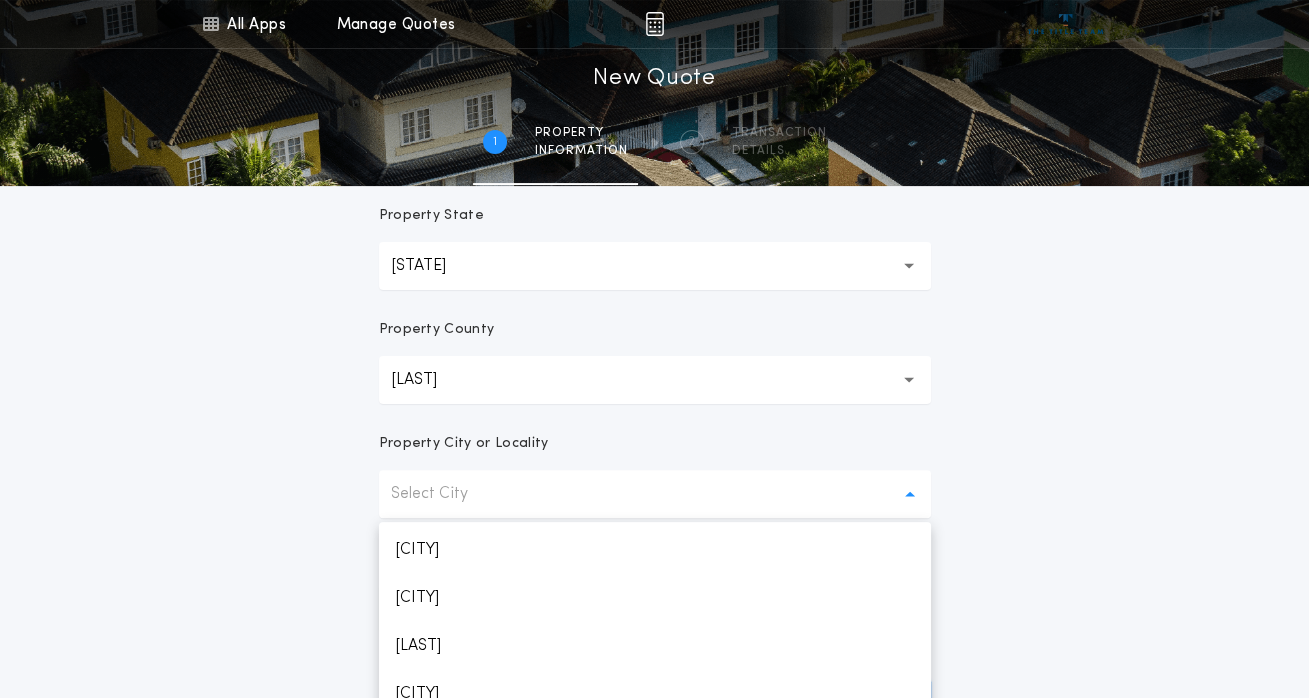 scroll, scrollTop: 424, scrollLeft: 0, axis: vertical 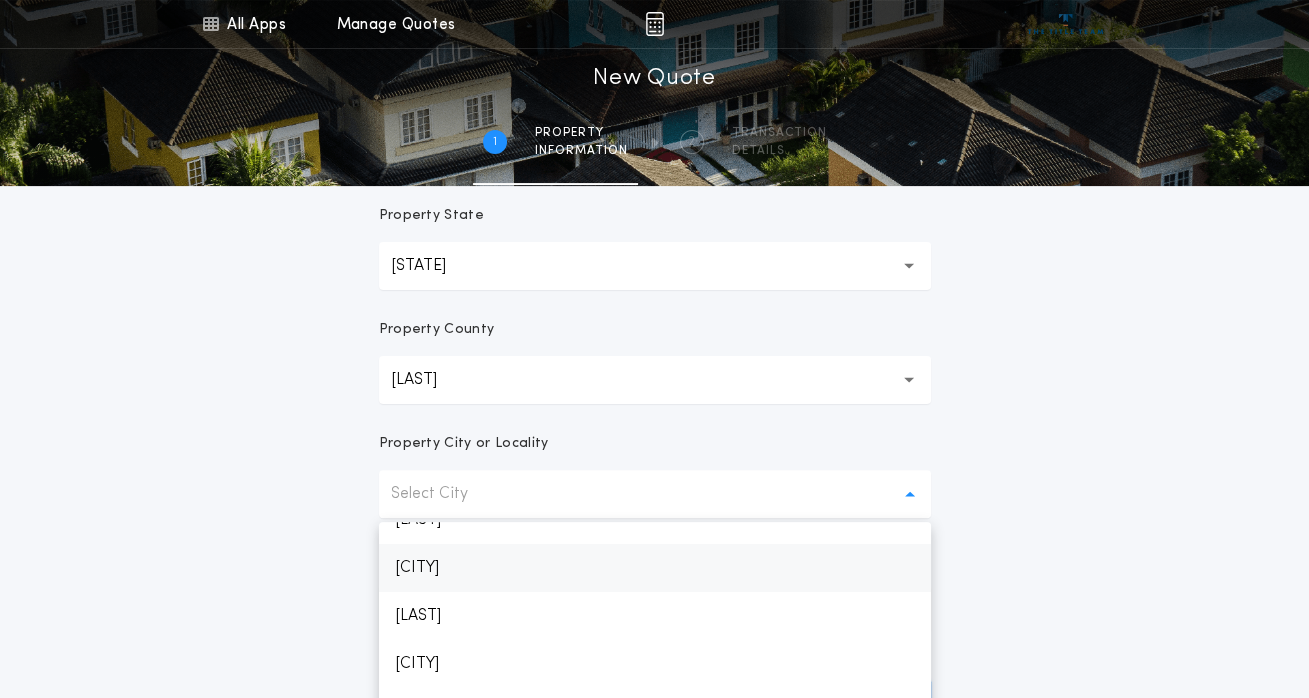 click on "[CITY]" at bounding box center [655, 568] 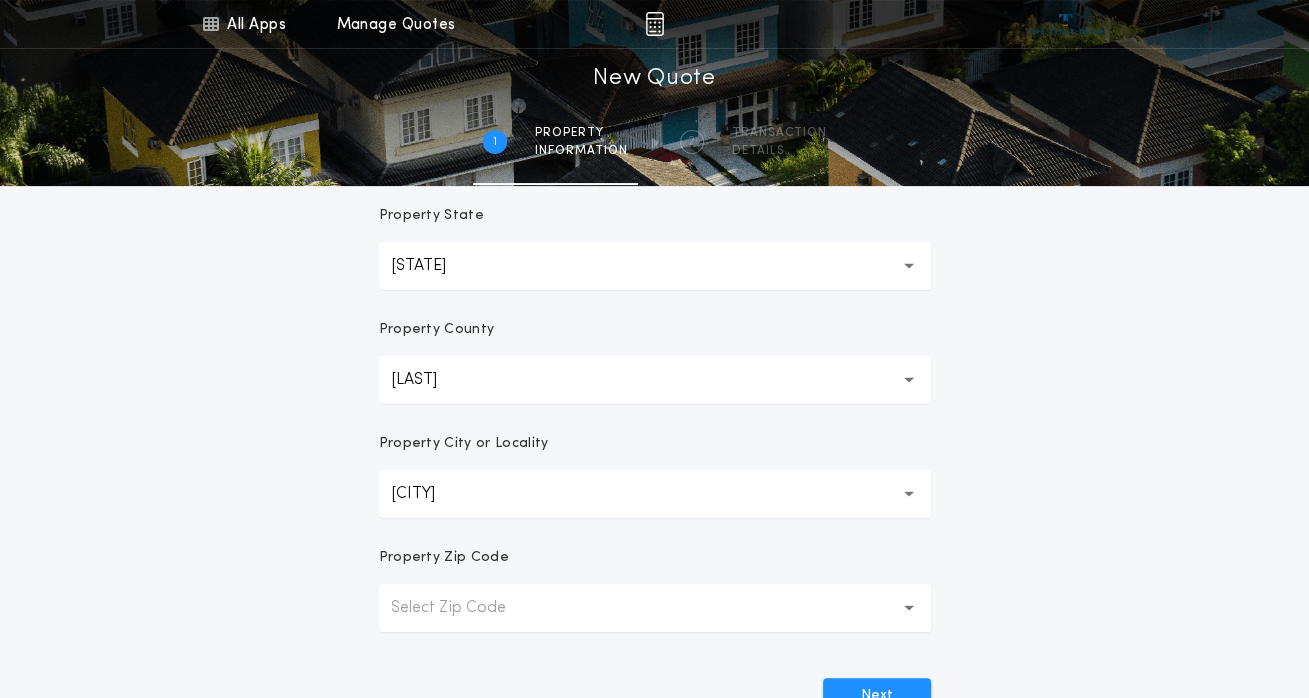 scroll, scrollTop: 604, scrollLeft: 0, axis: vertical 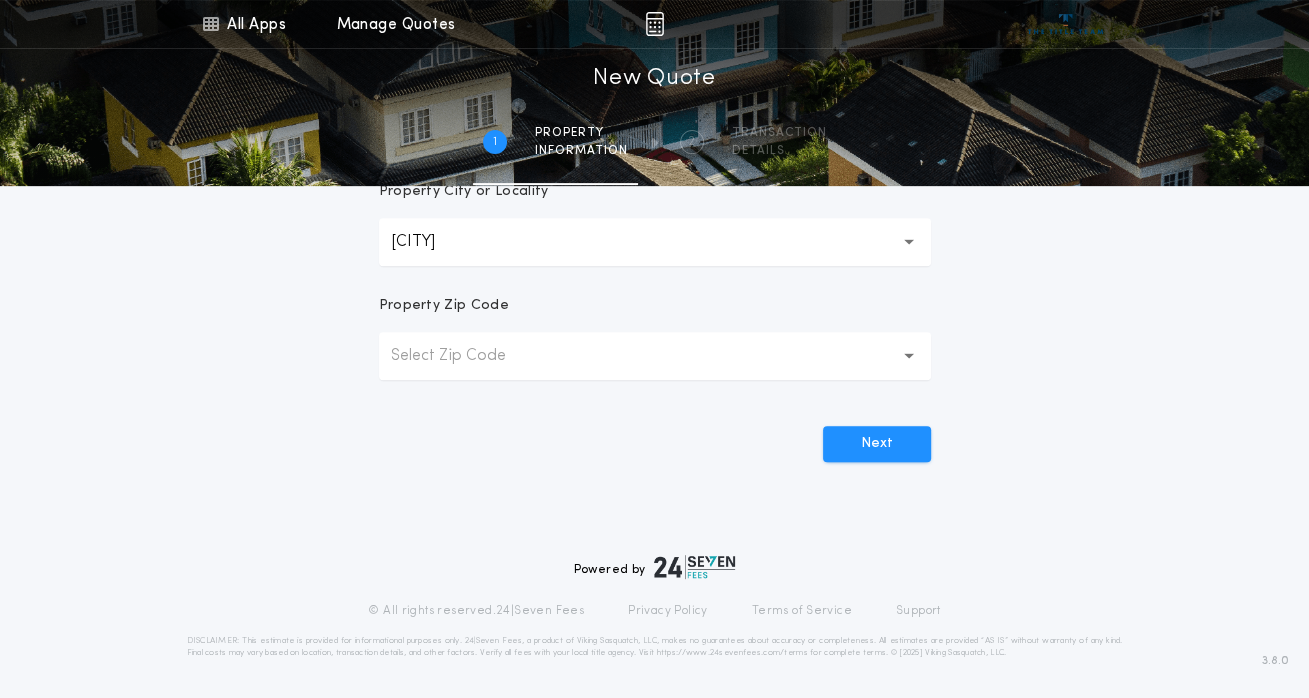 click on "Select Zip Code" at bounding box center [464, 356] 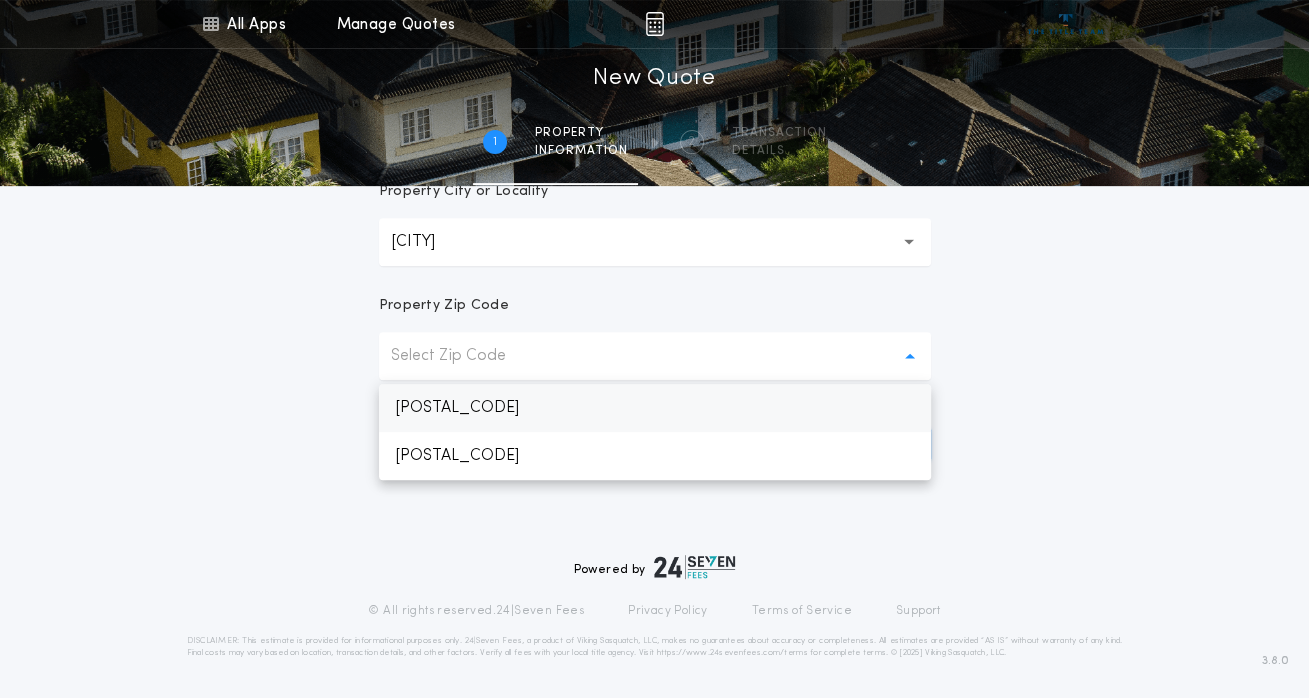 click on "[POSTAL_CODE]" at bounding box center (655, 408) 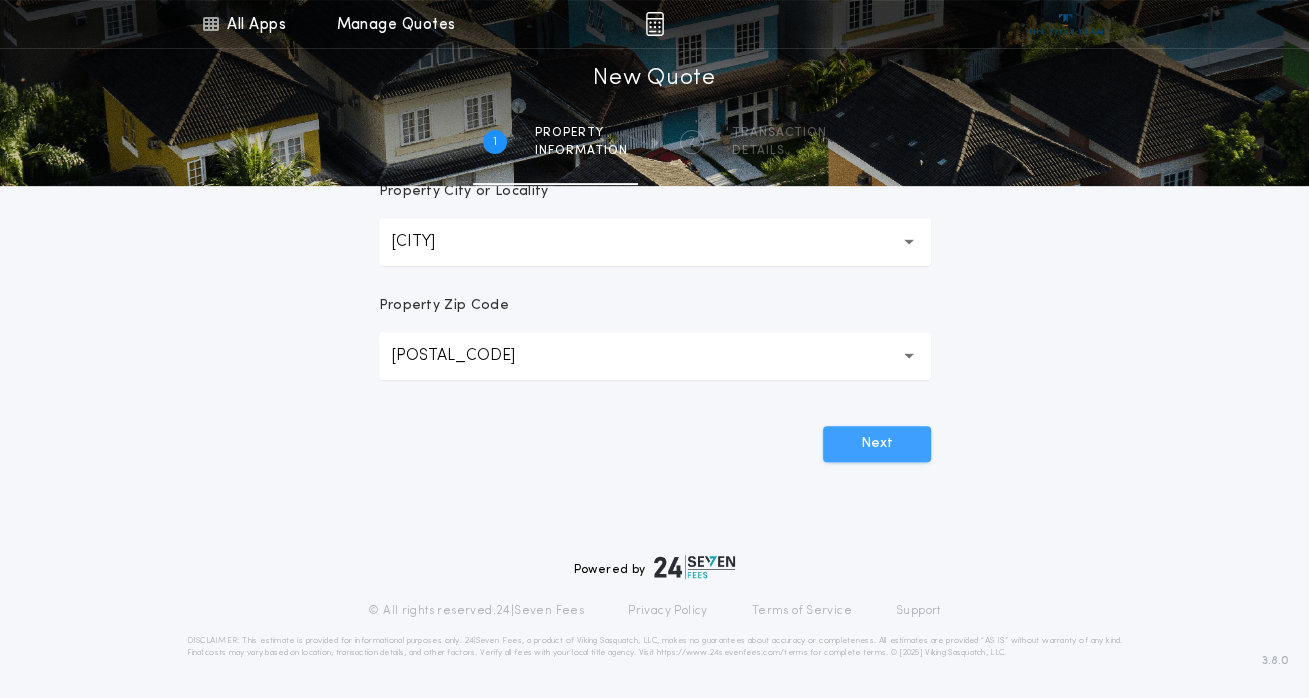 click on "Next" at bounding box center [877, 444] 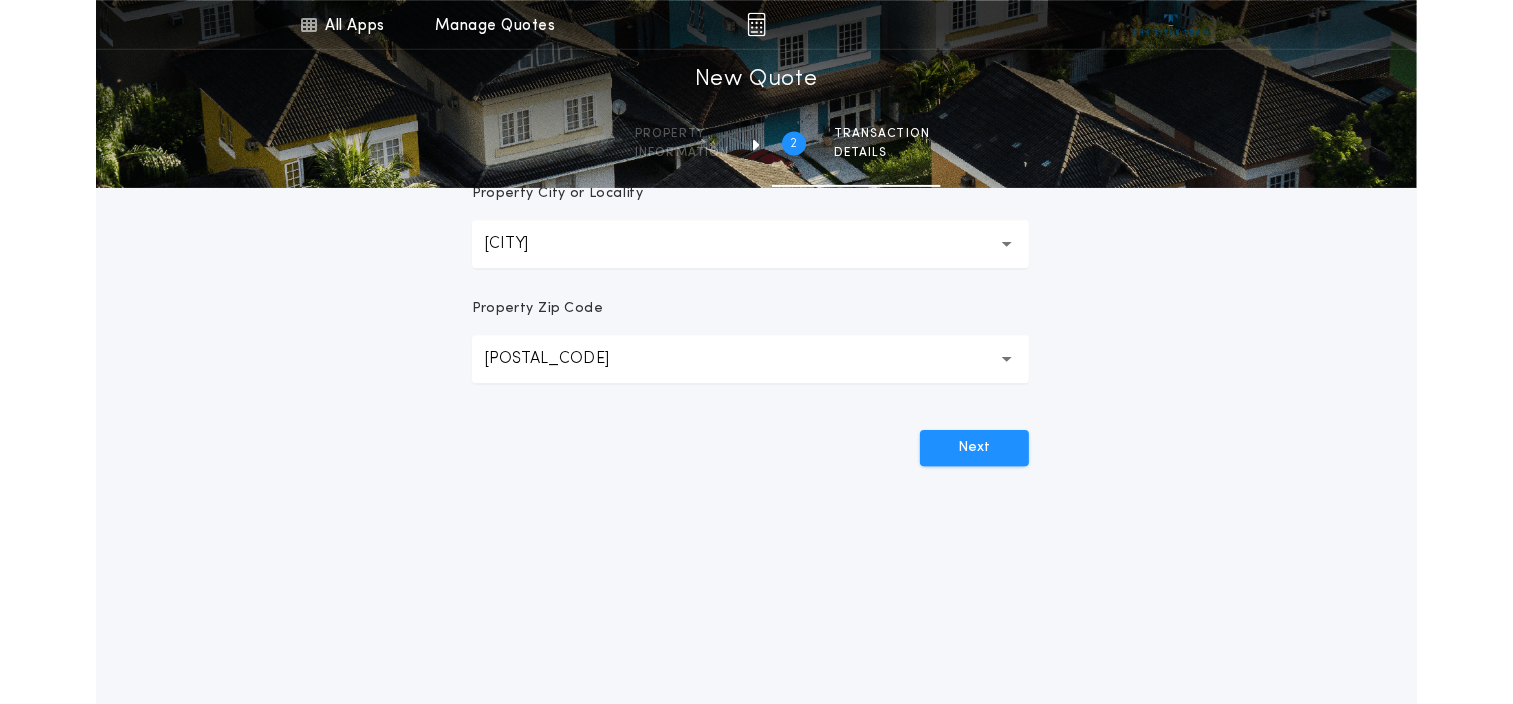 scroll, scrollTop: 0, scrollLeft: 0, axis: both 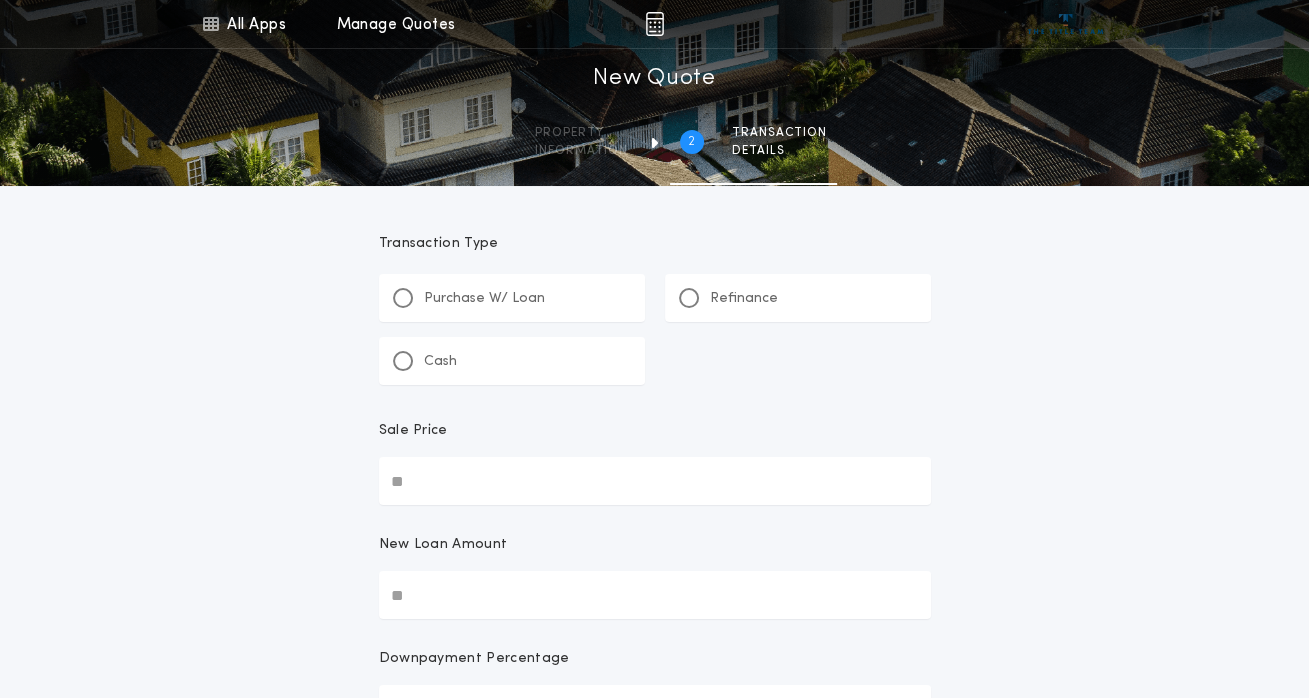 click on "Purchase W/ Loan" at bounding box center (484, 299) 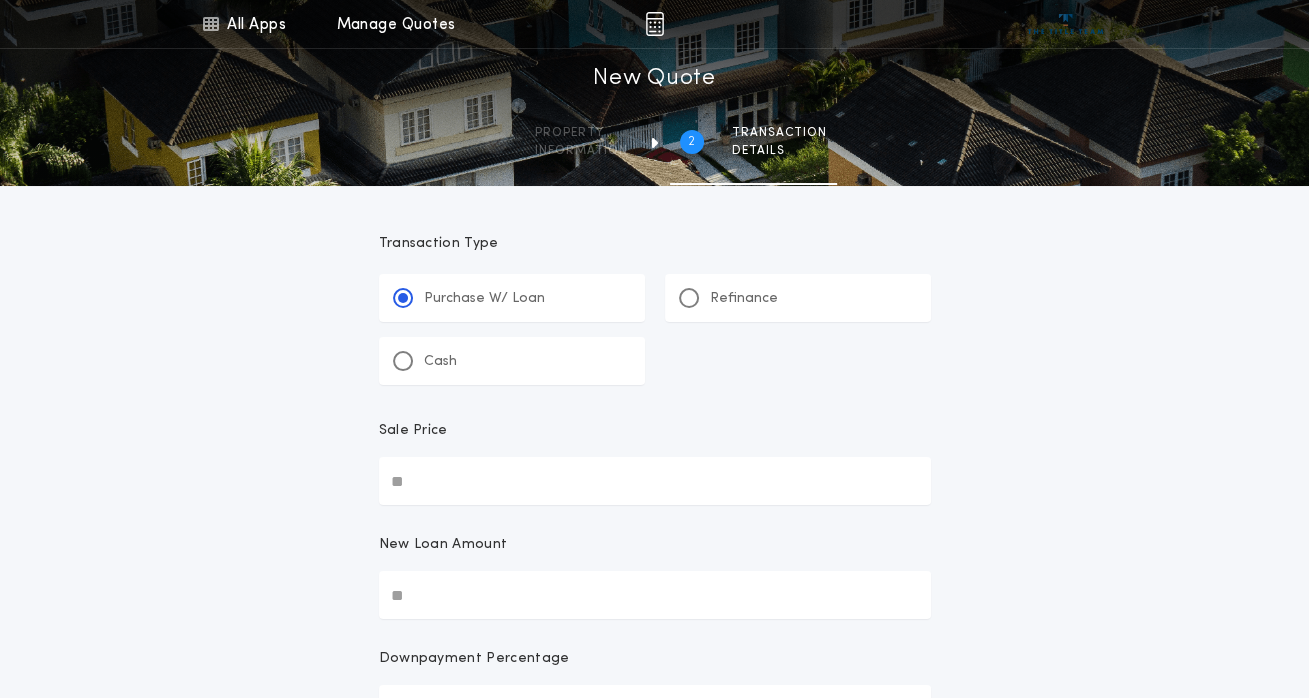 click on "Sale Price" at bounding box center [655, 481] 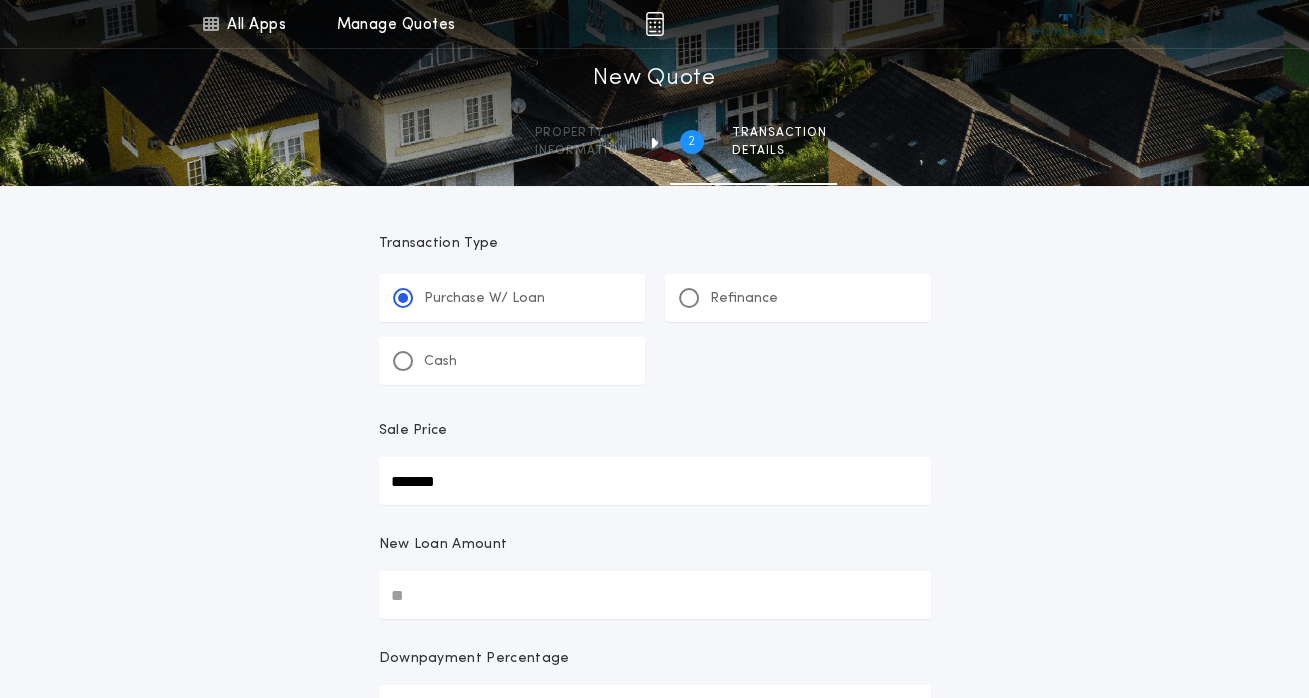type on "*********" 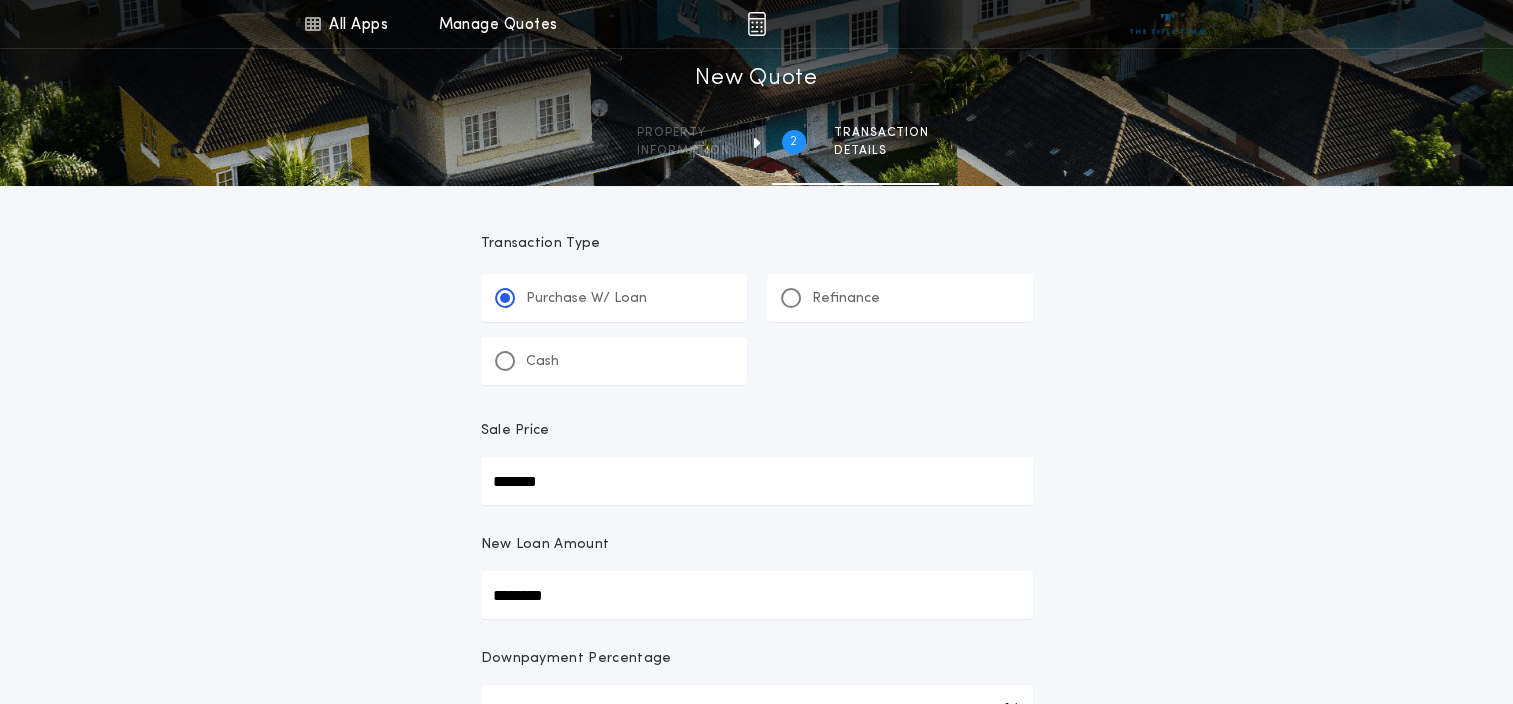 type on "**********" 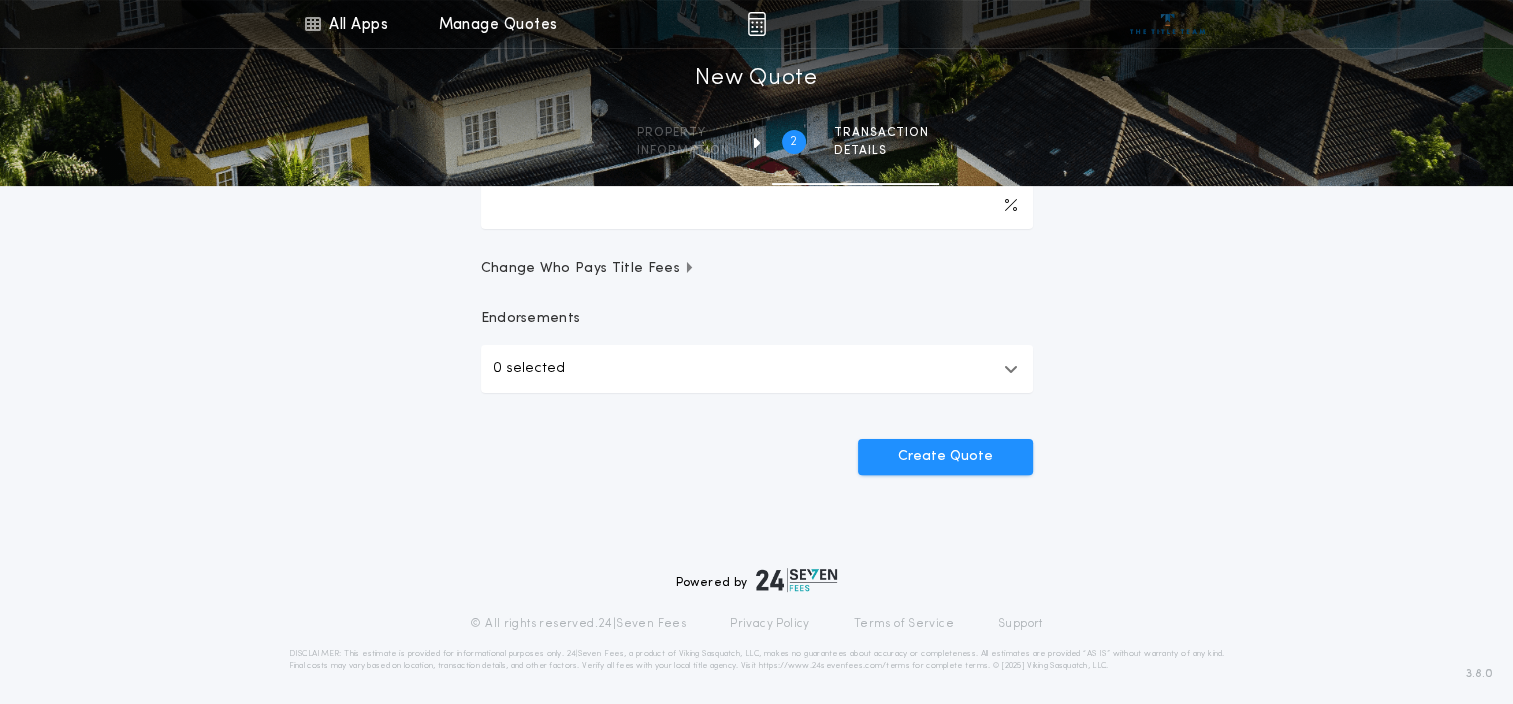 scroll, scrollTop: 512, scrollLeft: 0, axis: vertical 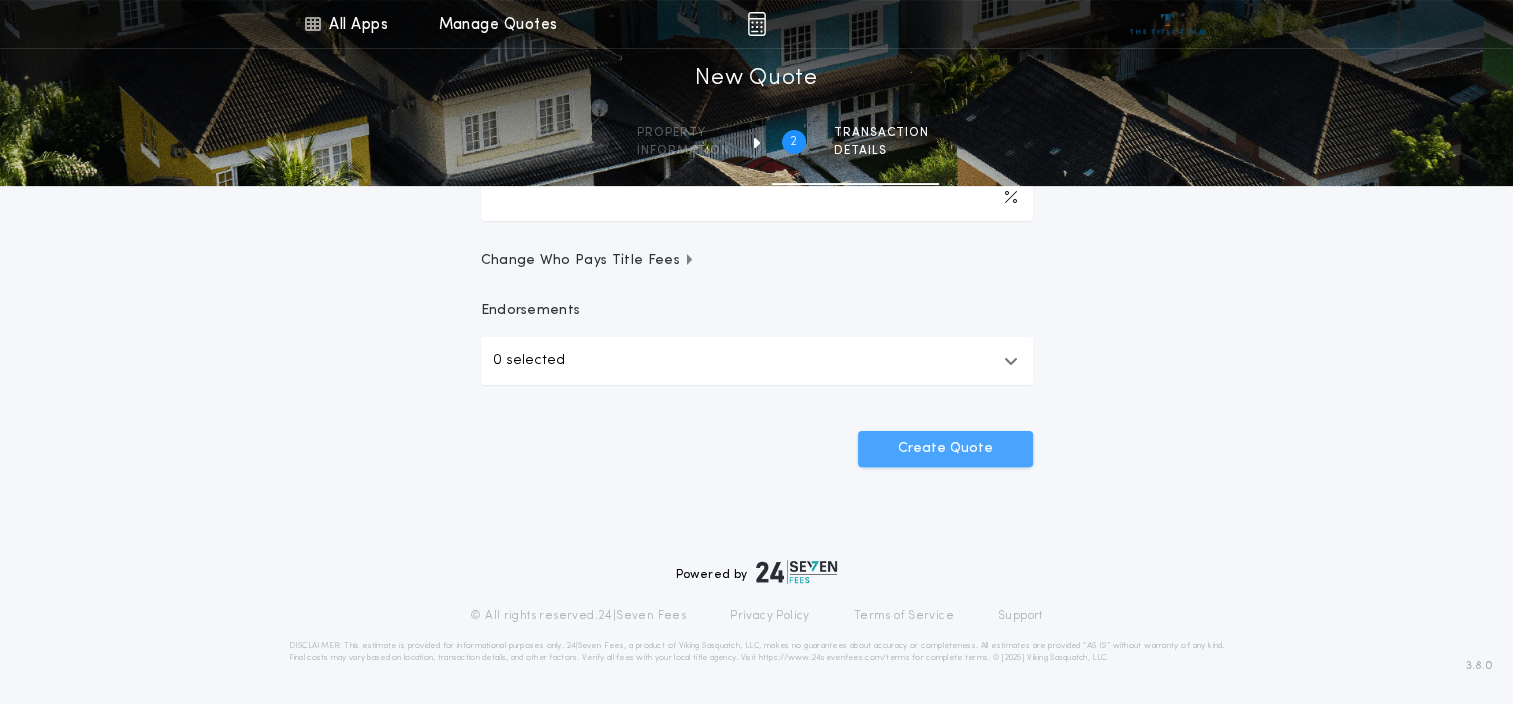 type on "**********" 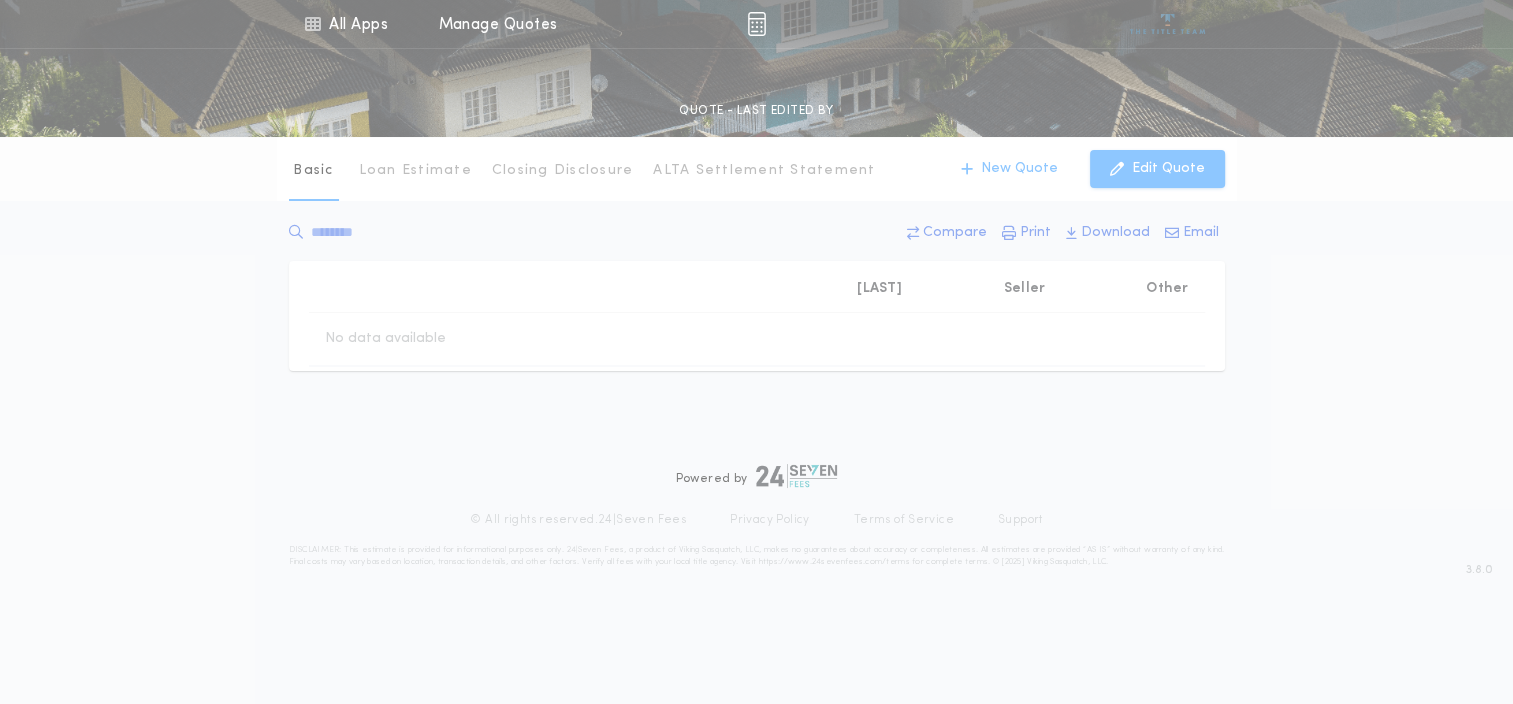 scroll, scrollTop: 0, scrollLeft: 0, axis: both 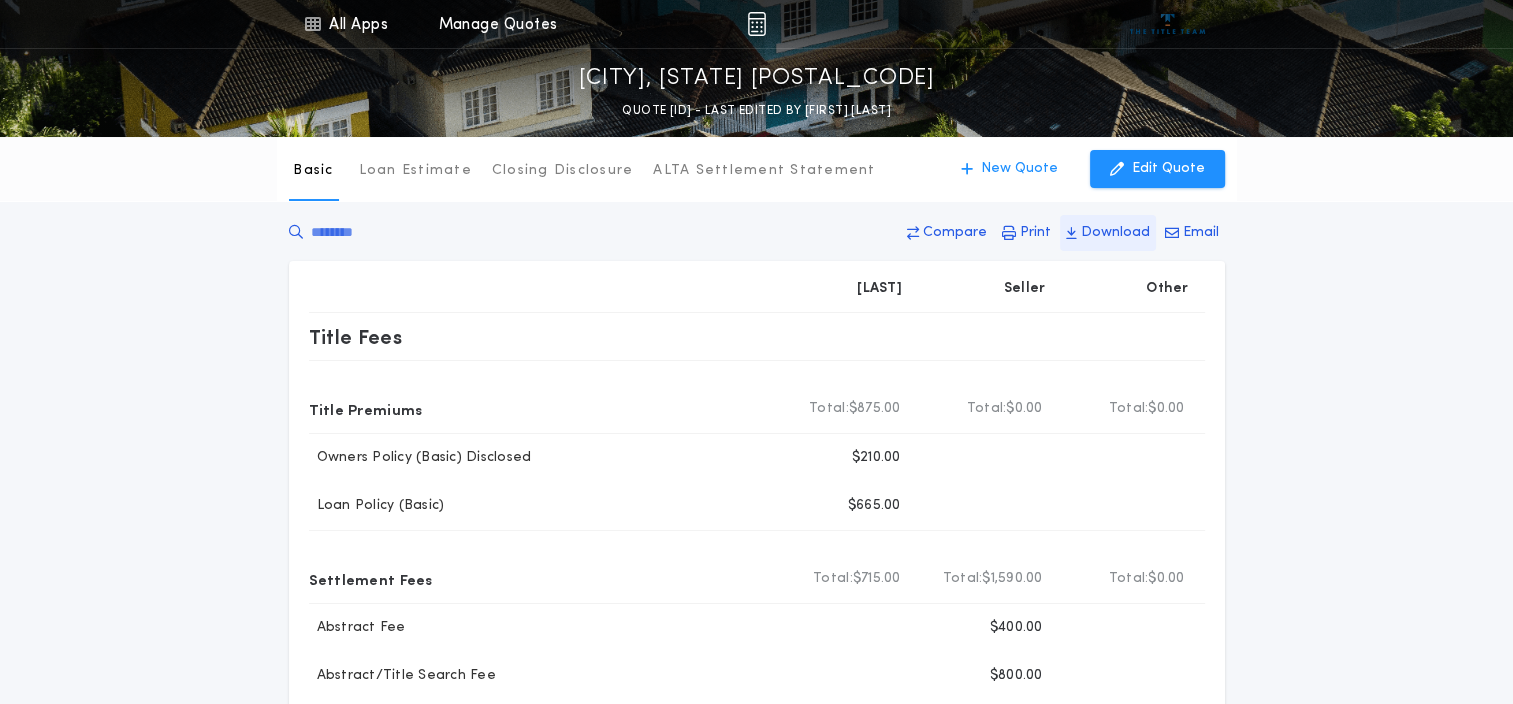 click on "Download" at bounding box center (955, 233) 